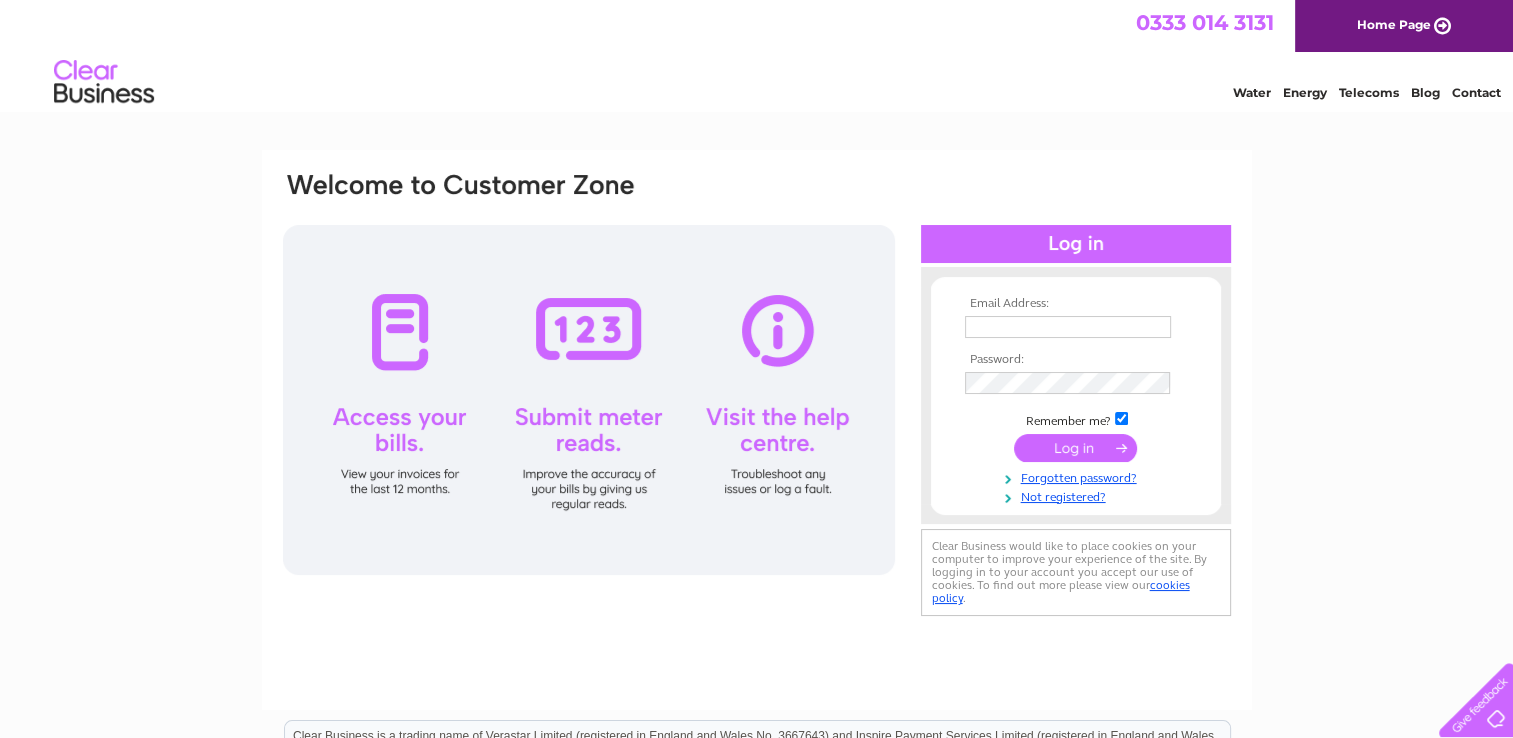 scroll, scrollTop: 0, scrollLeft: 0, axis: both 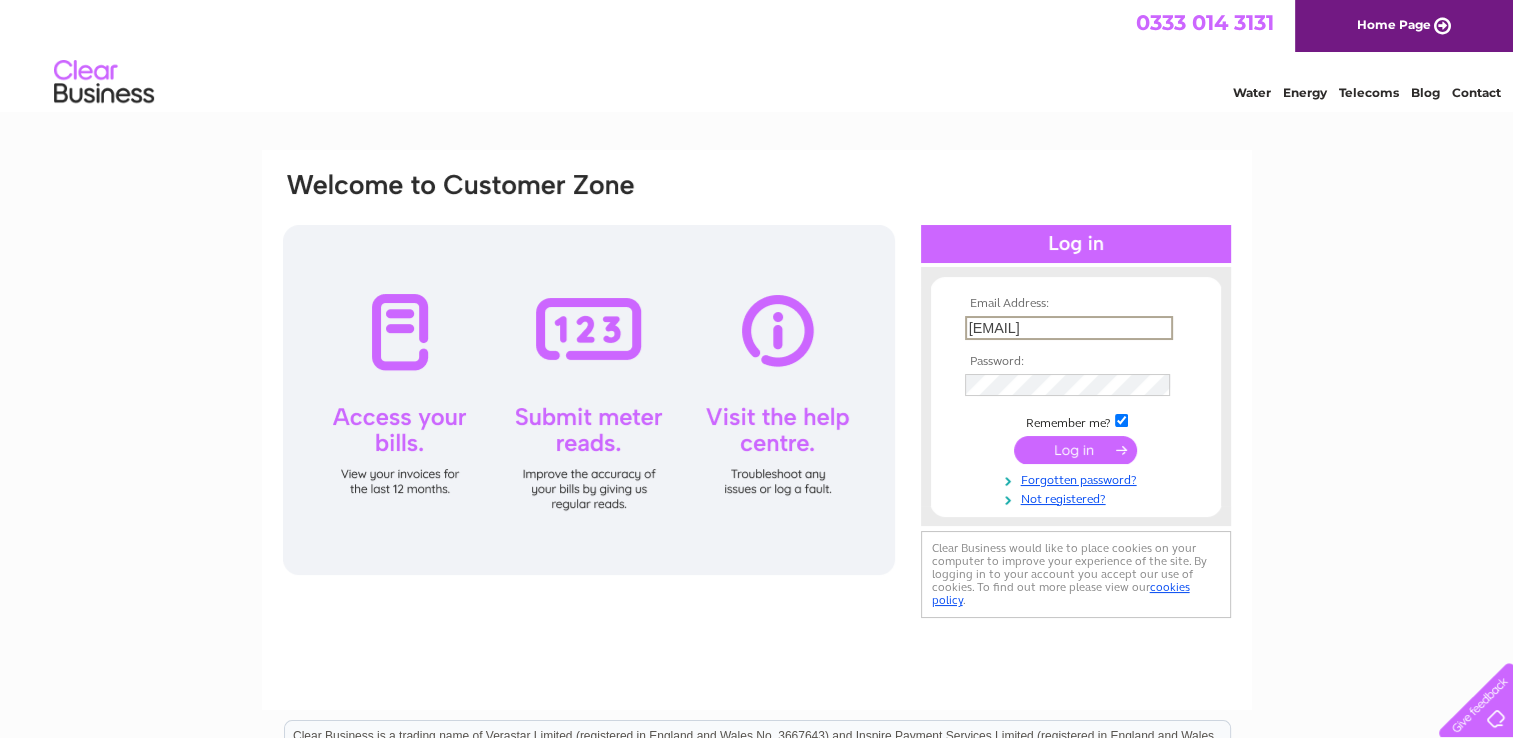 click on "finance@example.com" at bounding box center [1069, 328] 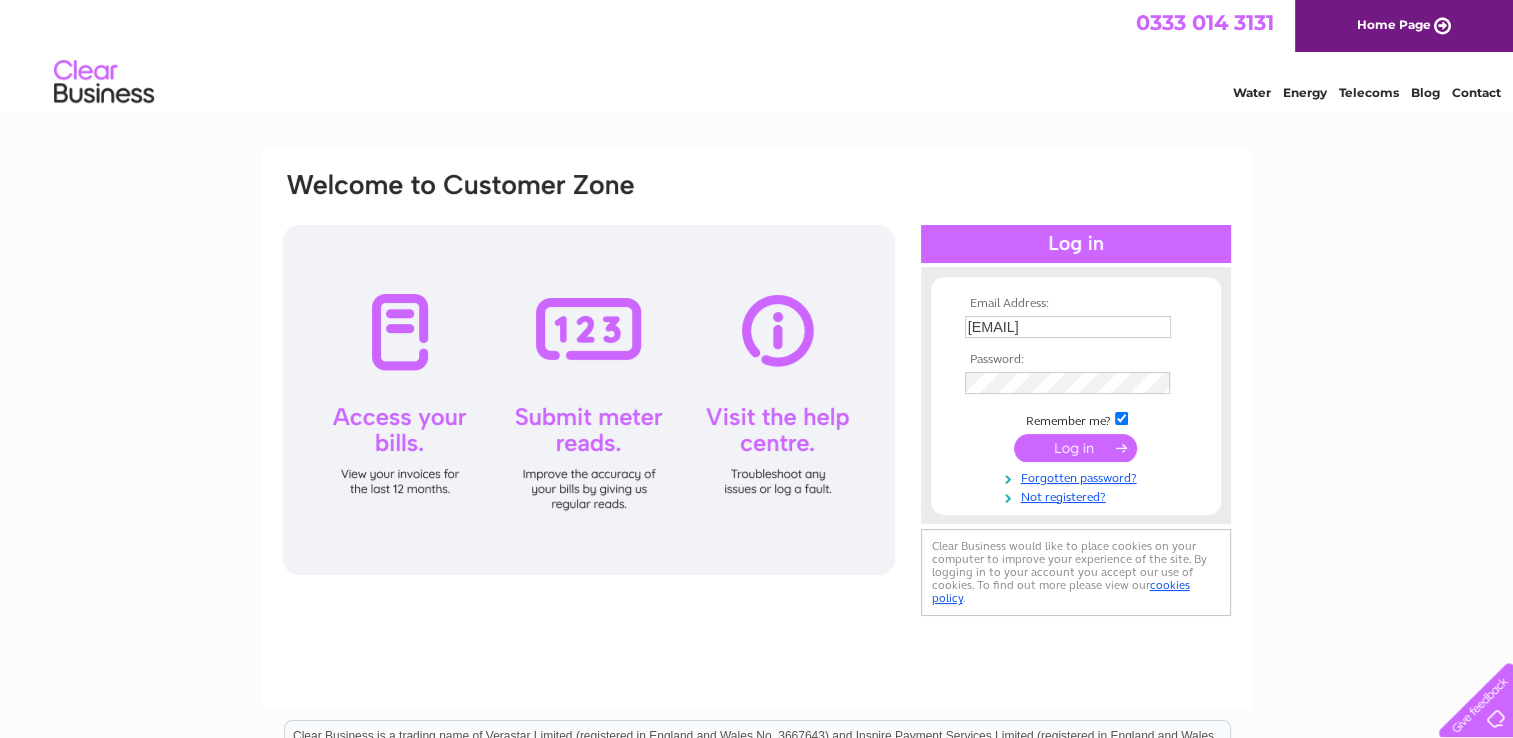 click on "a.campbell@thameshospice.org.uk" at bounding box center (1068, 327) 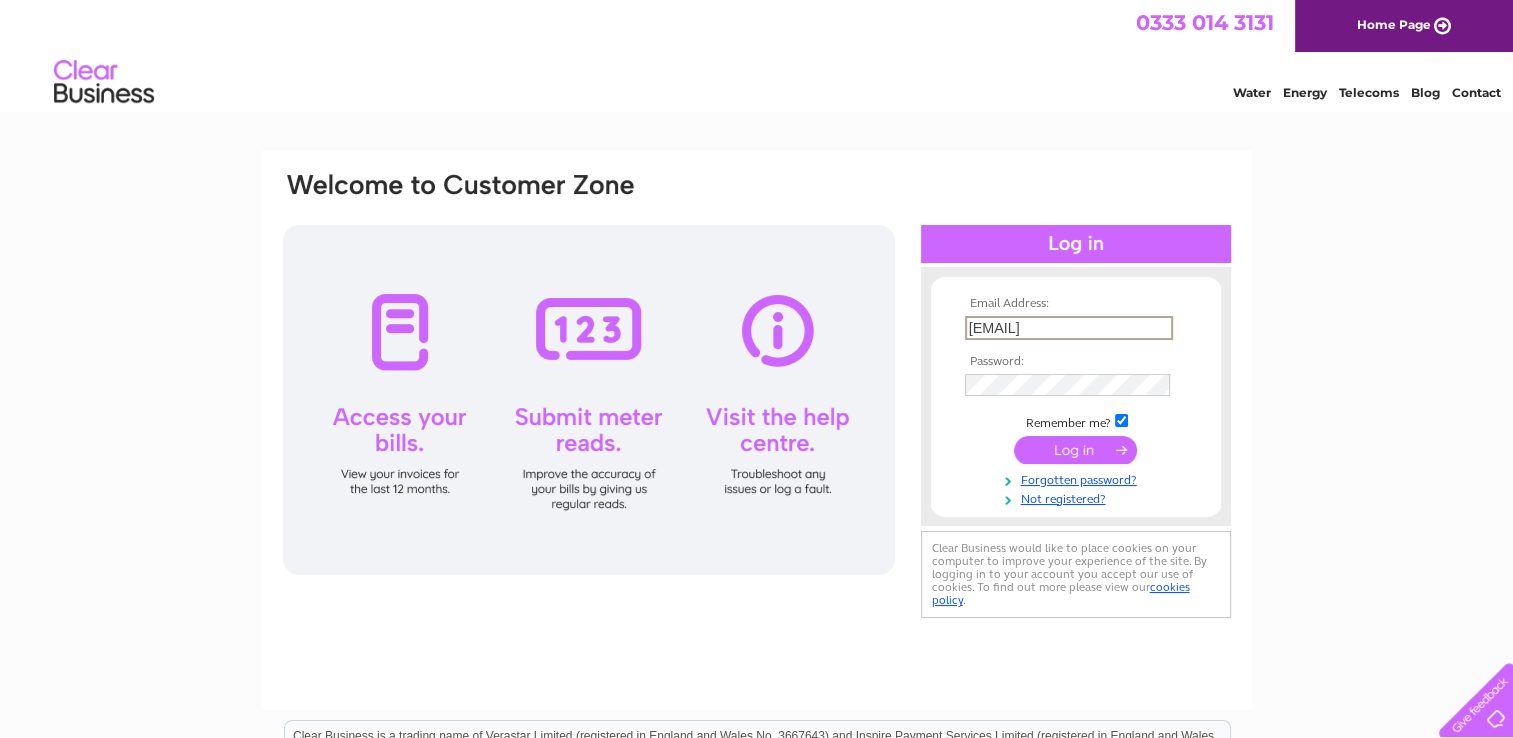 click on "a.campbell@thameshospice.org.uk" at bounding box center [1069, 328] 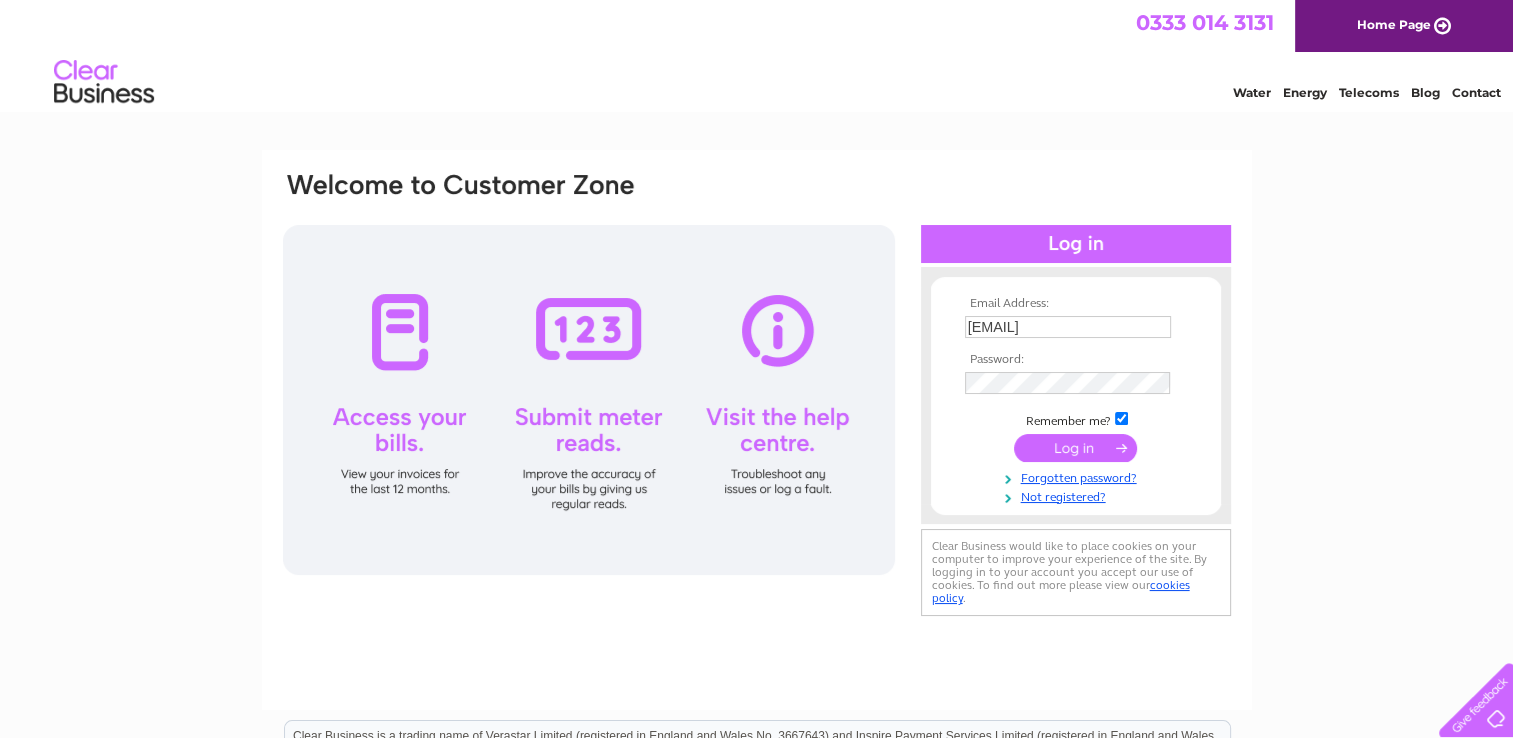 click at bounding box center (1075, 448) 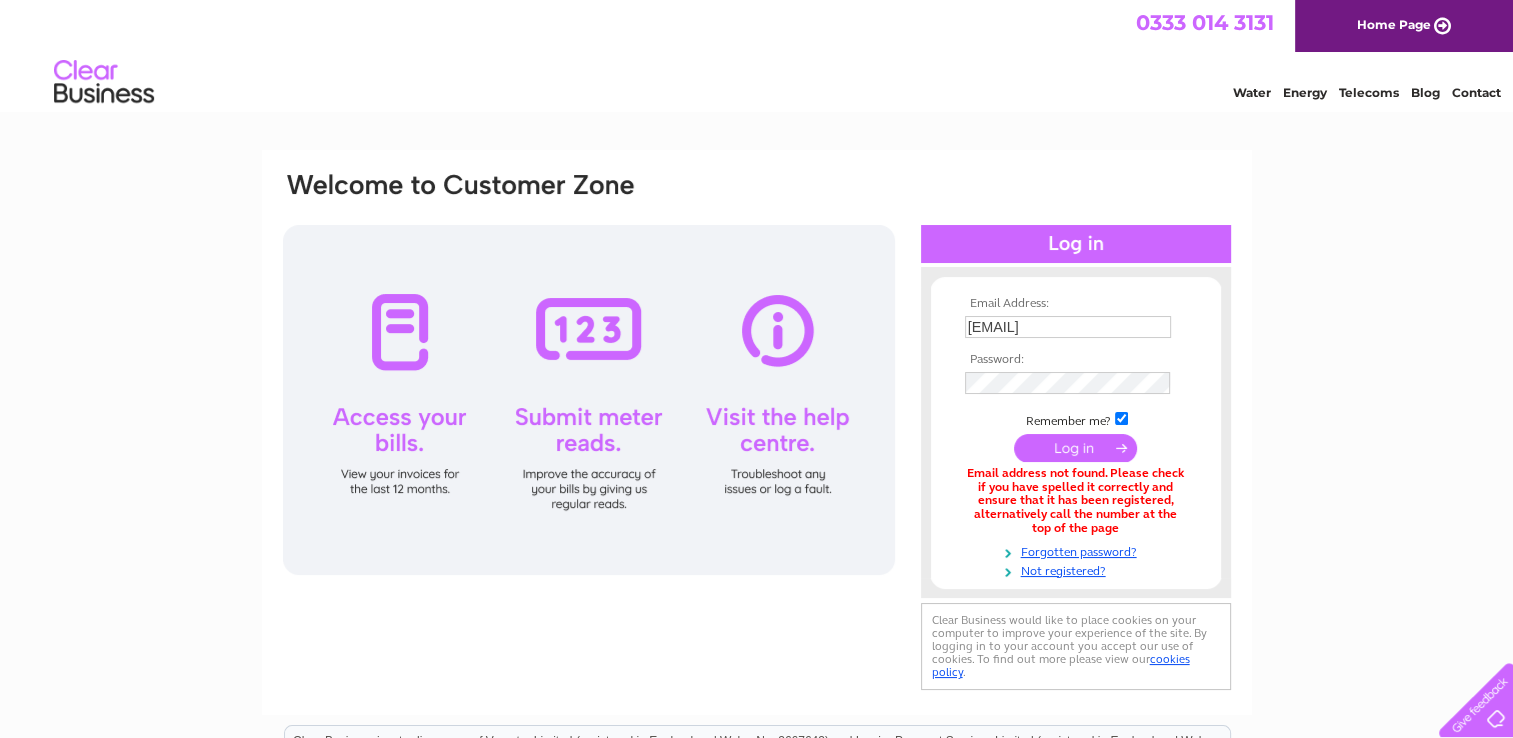 scroll, scrollTop: 0, scrollLeft: 0, axis: both 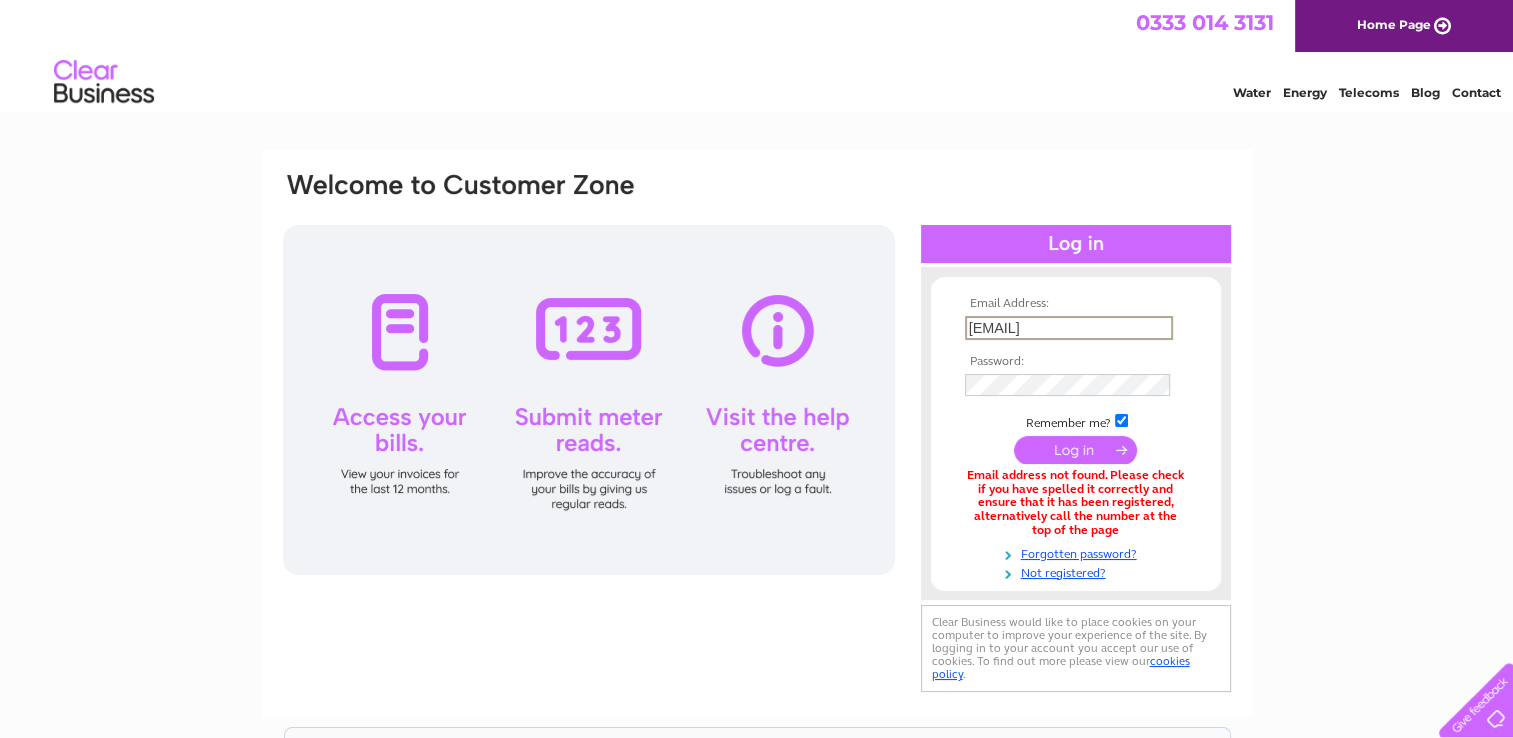 drag, startPoint x: 1062, startPoint y: 330, endPoint x: 877, endPoint y: 338, distance: 185.1729 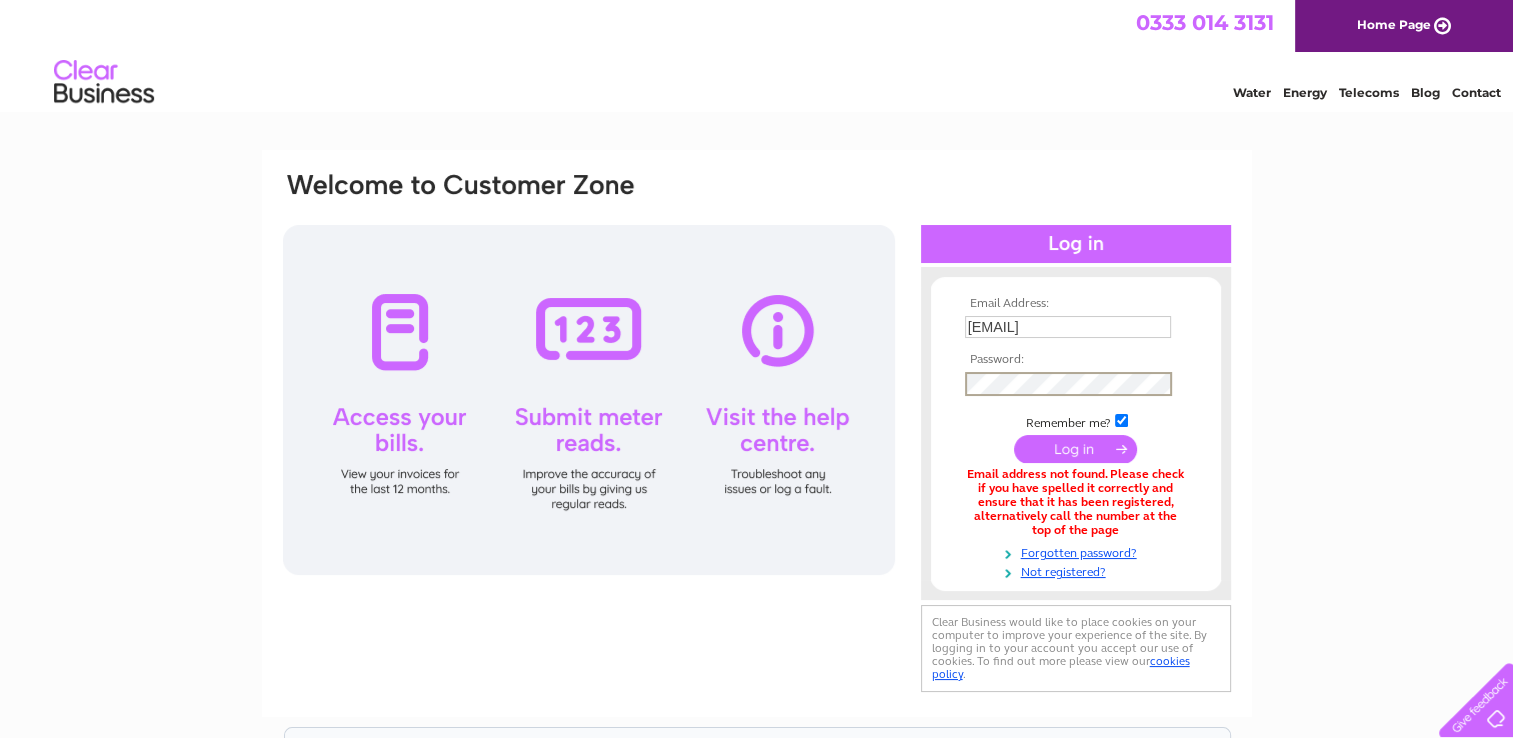 click at bounding box center [1075, 449] 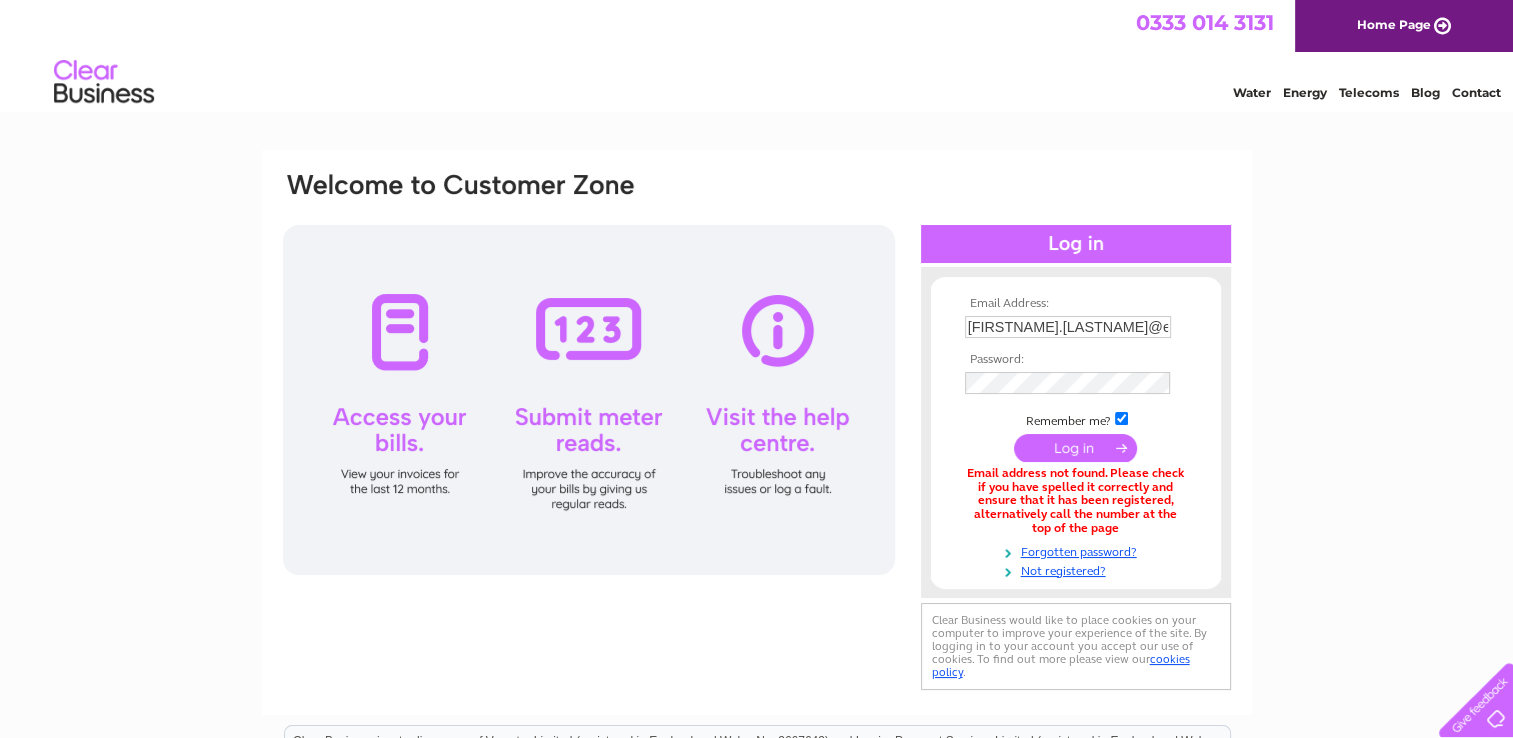scroll, scrollTop: 0, scrollLeft: 0, axis: both 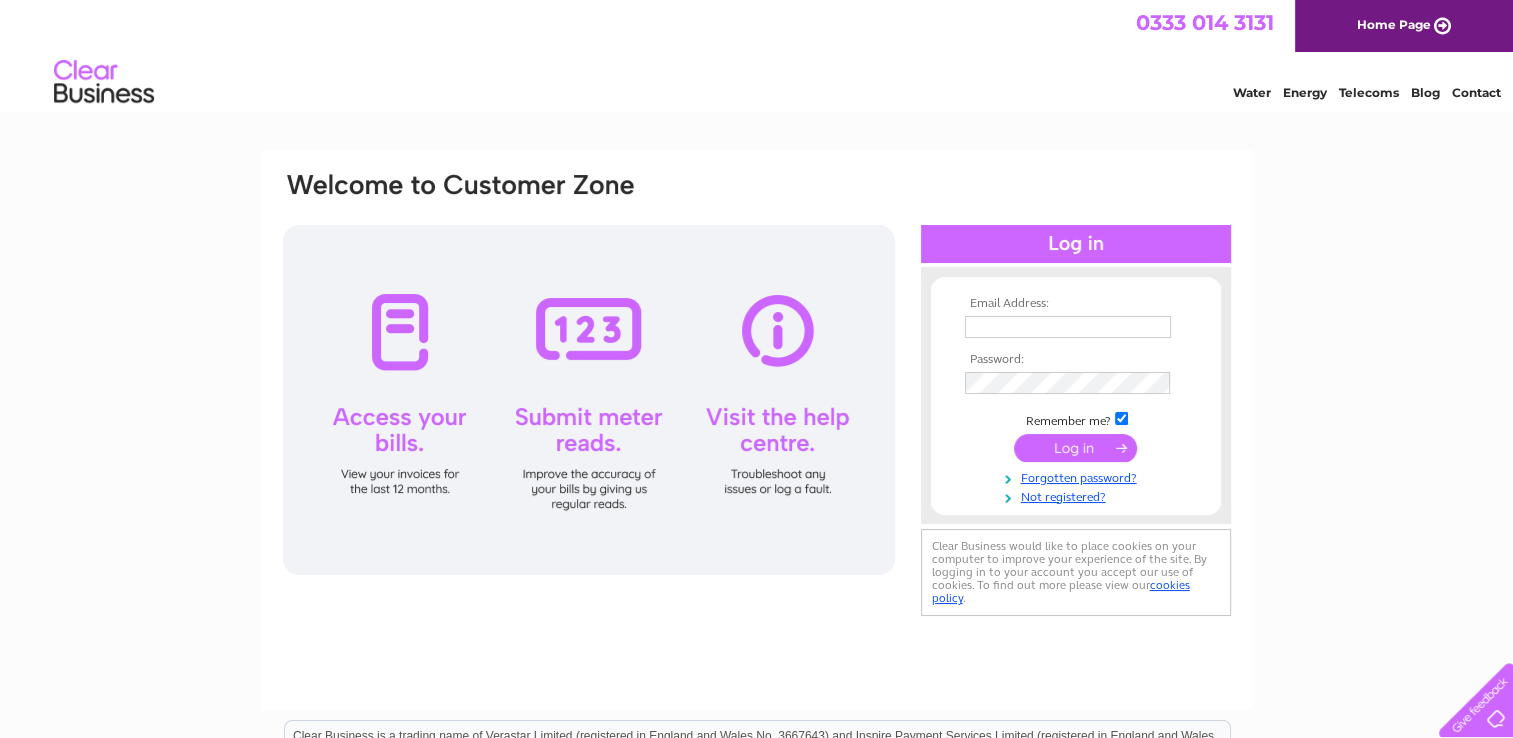 click at bounding box center [1068, 327] 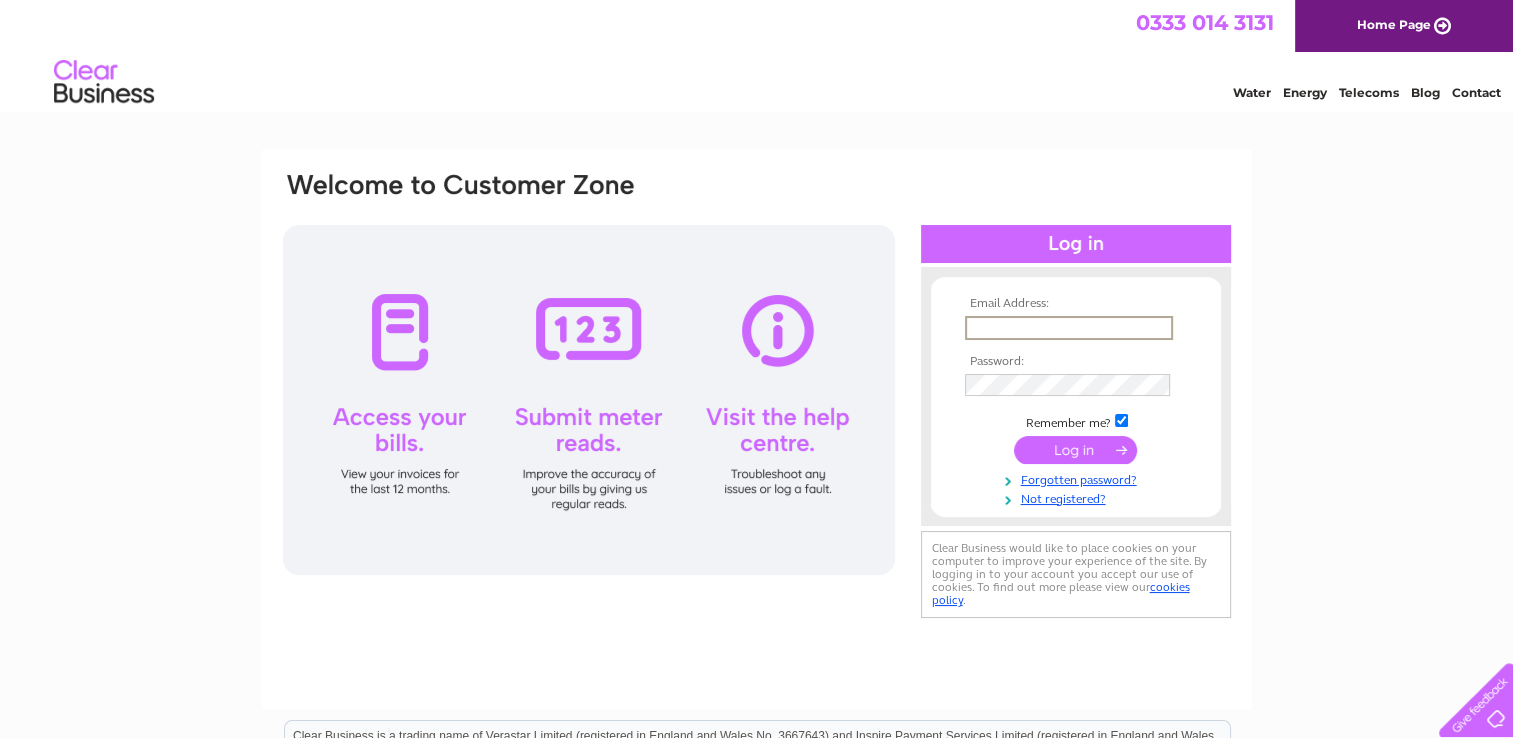 paste on "[FIRSTNAME].[LASTNAME]@example.com" 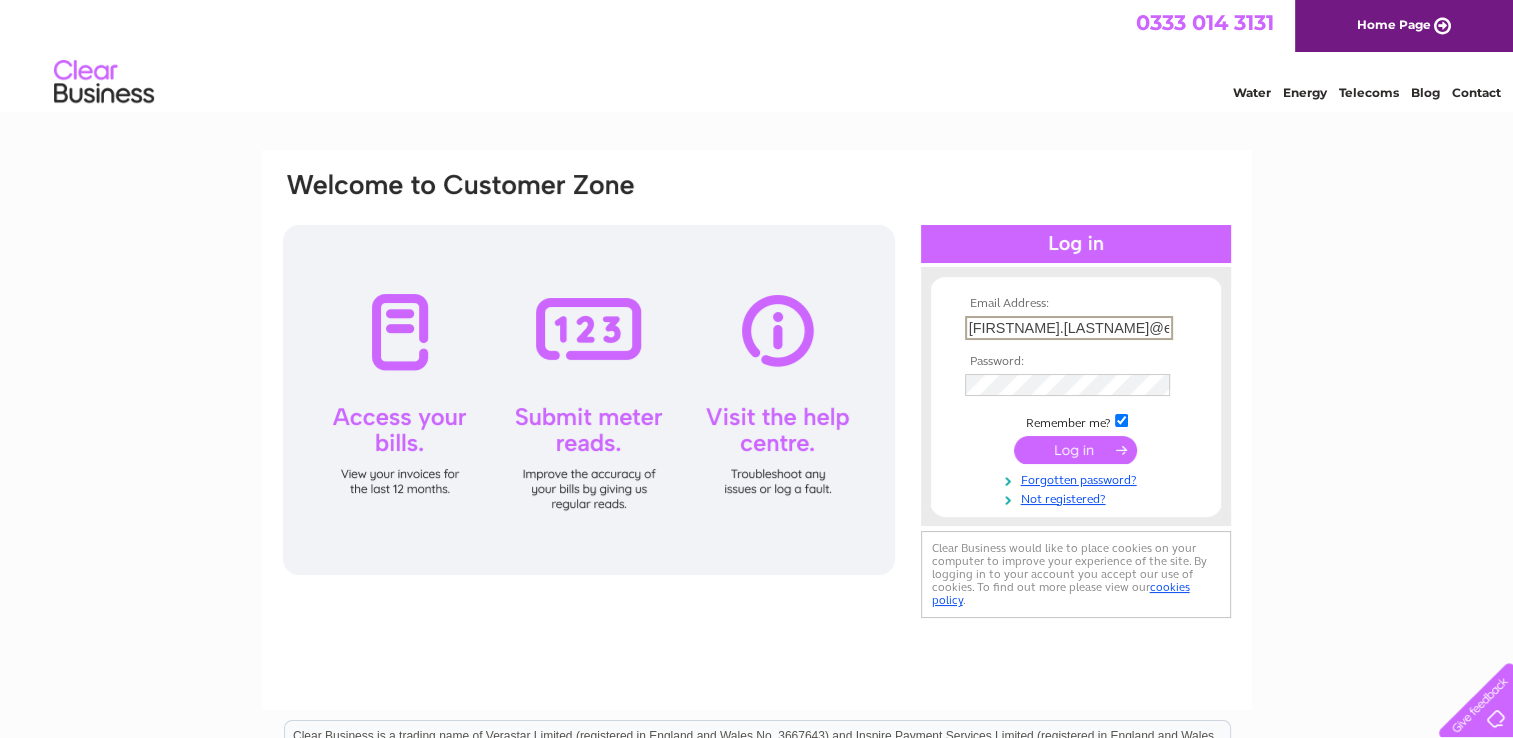 scroll, scrollTop: 0, scrollLeft: 90, axis: horizontal 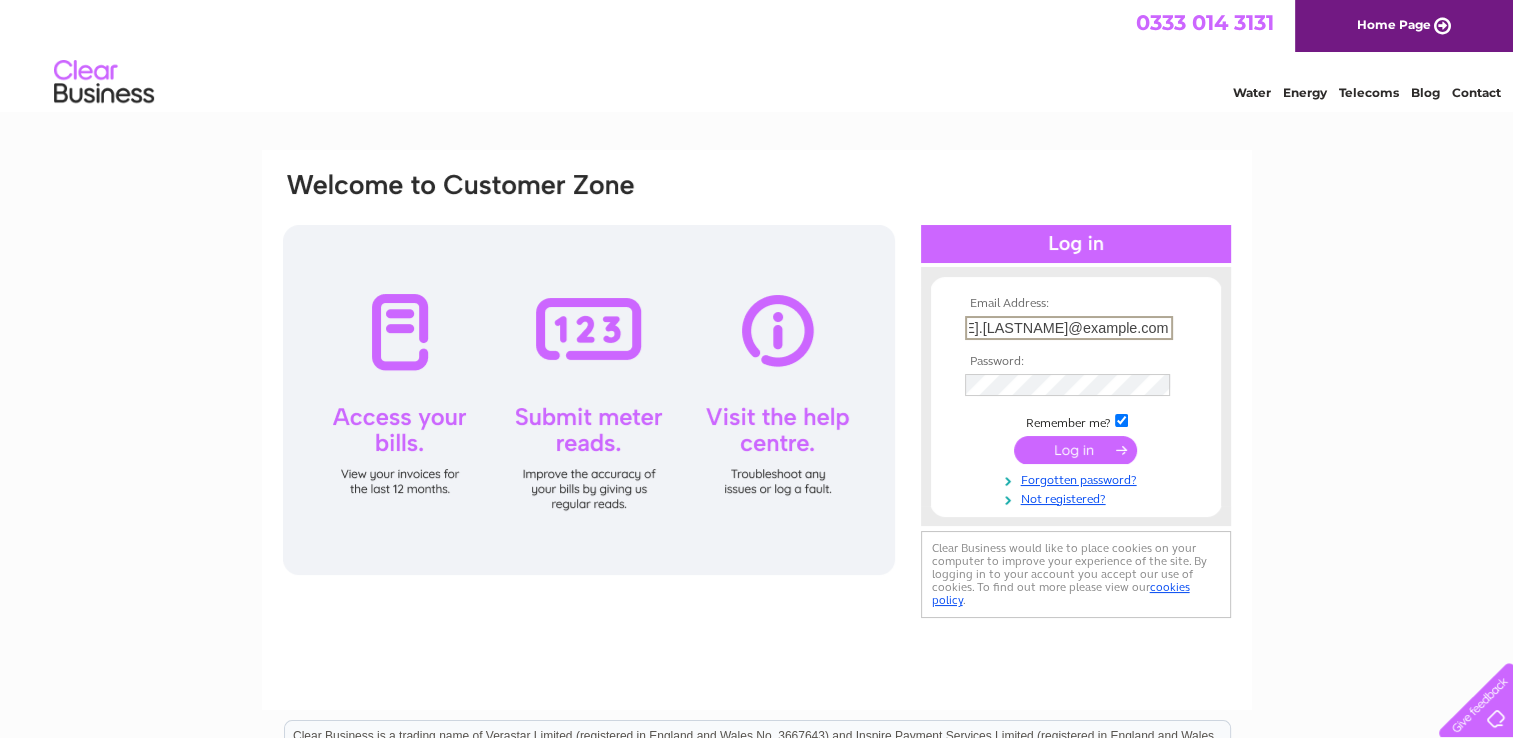 type on "[FIRSTNAME].[LASTNAME]@example.com" 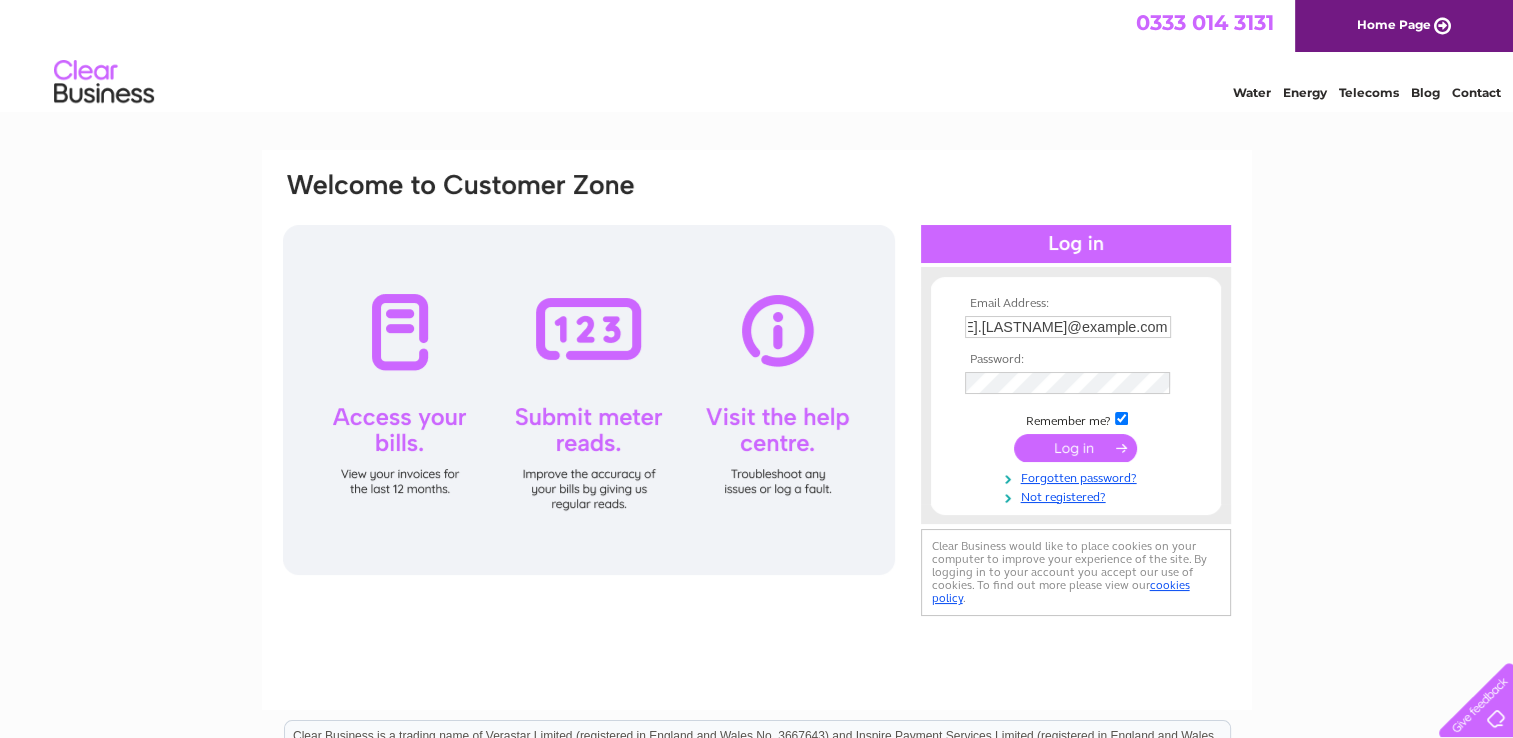 scroll, scrollTop: 0, scrollLeft: 0, axis: both 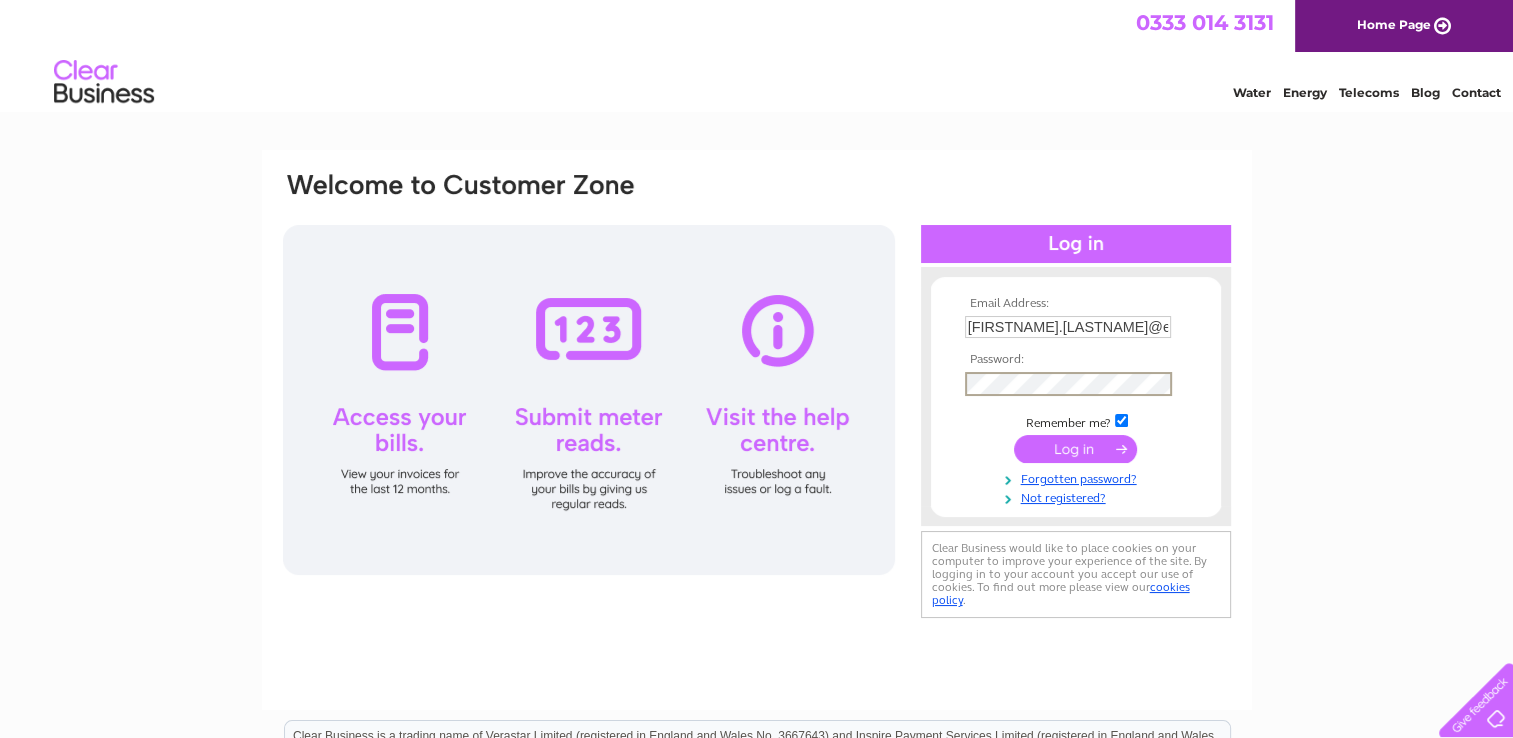 click at bounding box center (1075, 449) 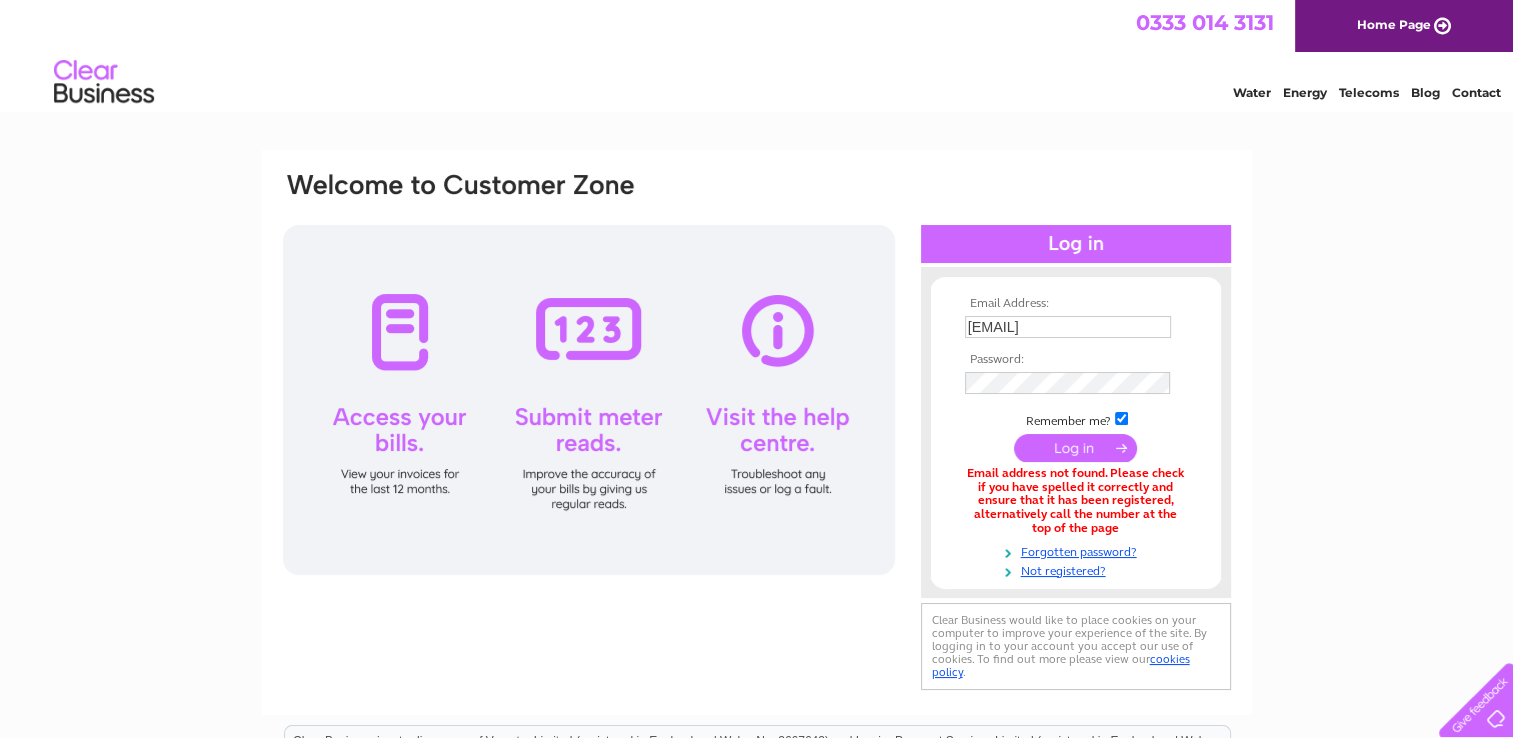 scroll, scrollTop: 0, scrollLeft: 0, axis: both 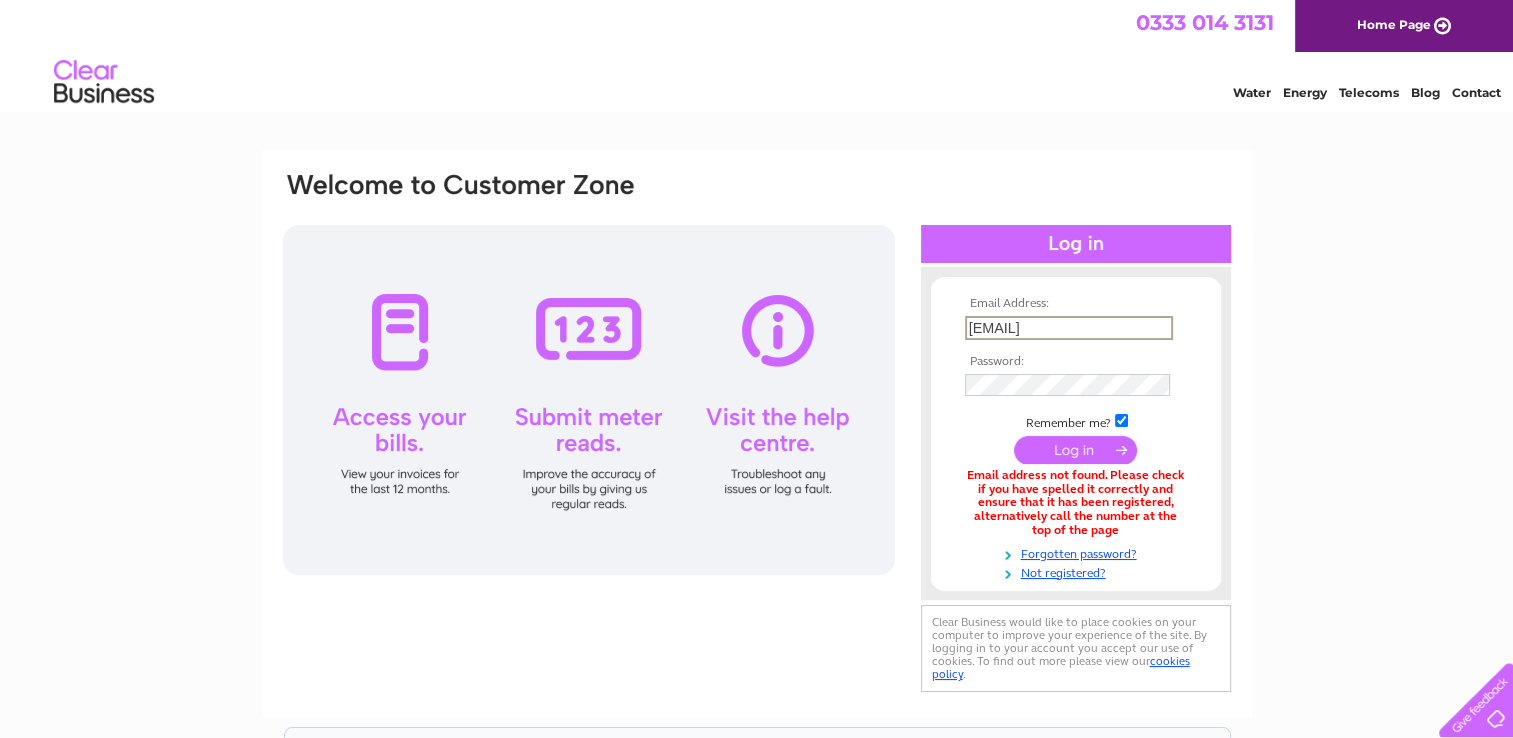click on "[FIRSTNAME].[LASTNAME]@example.com" at bounding box center [1069, 328] 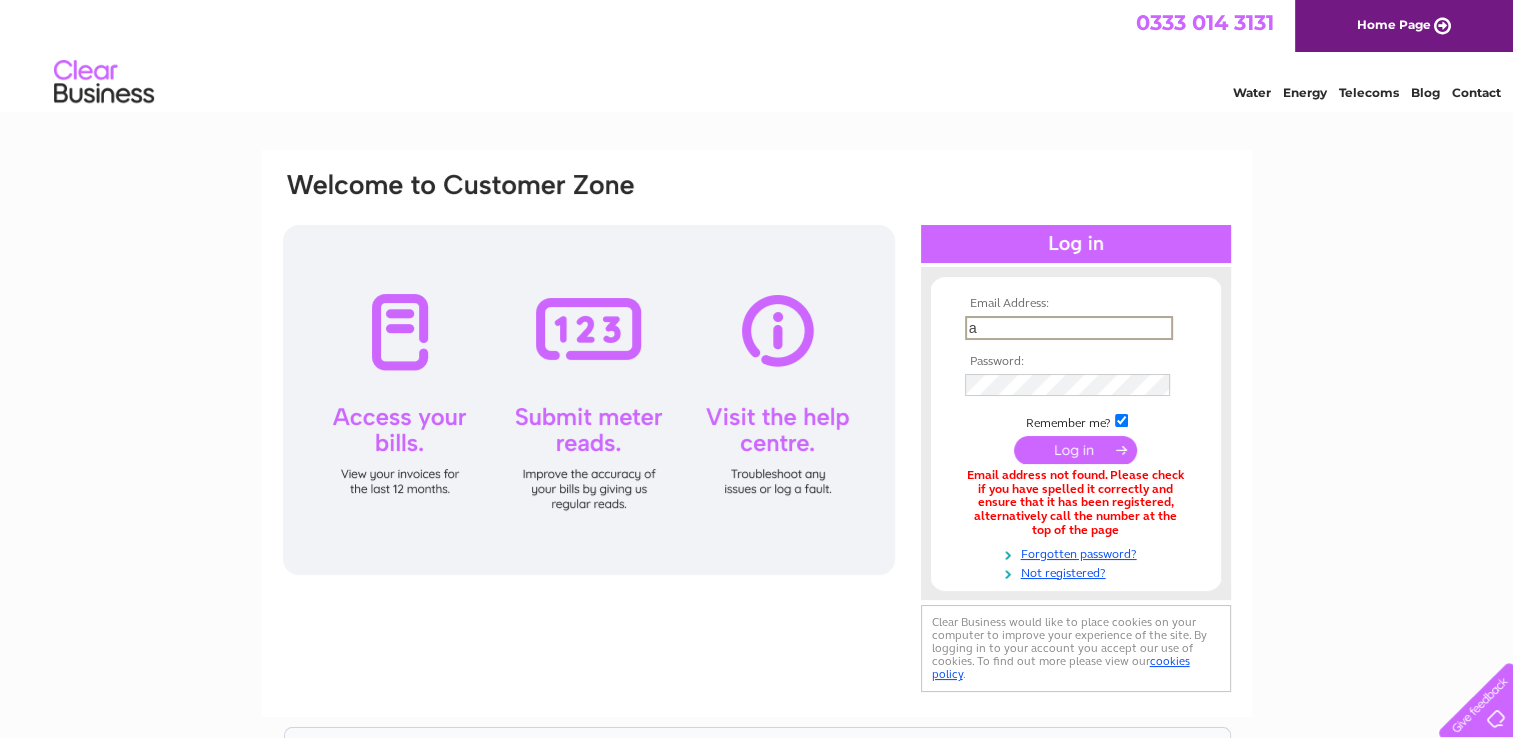 scroll, scrollTop: 0, scrollLeft: 0, axis: both 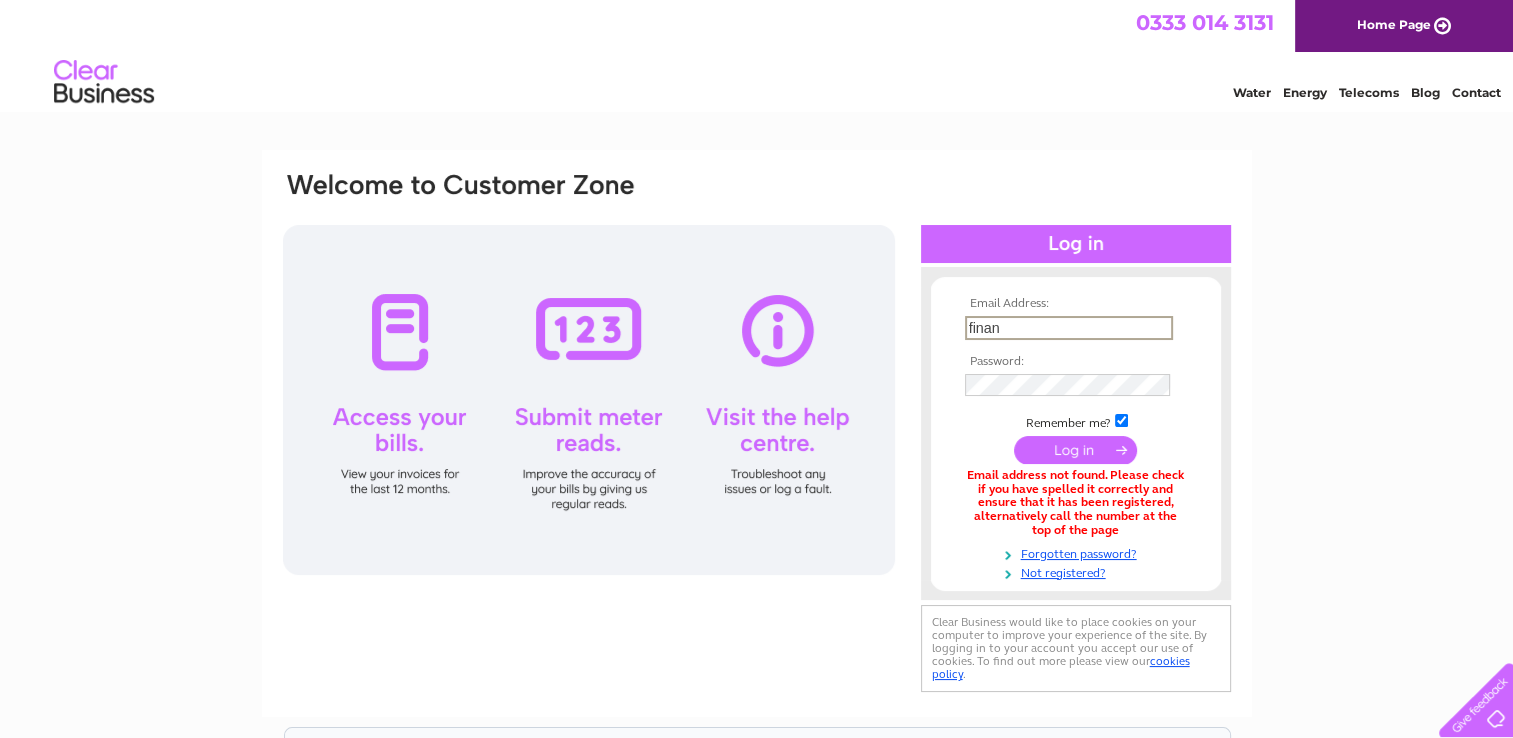type on "finance@thameshospice.org.uk" 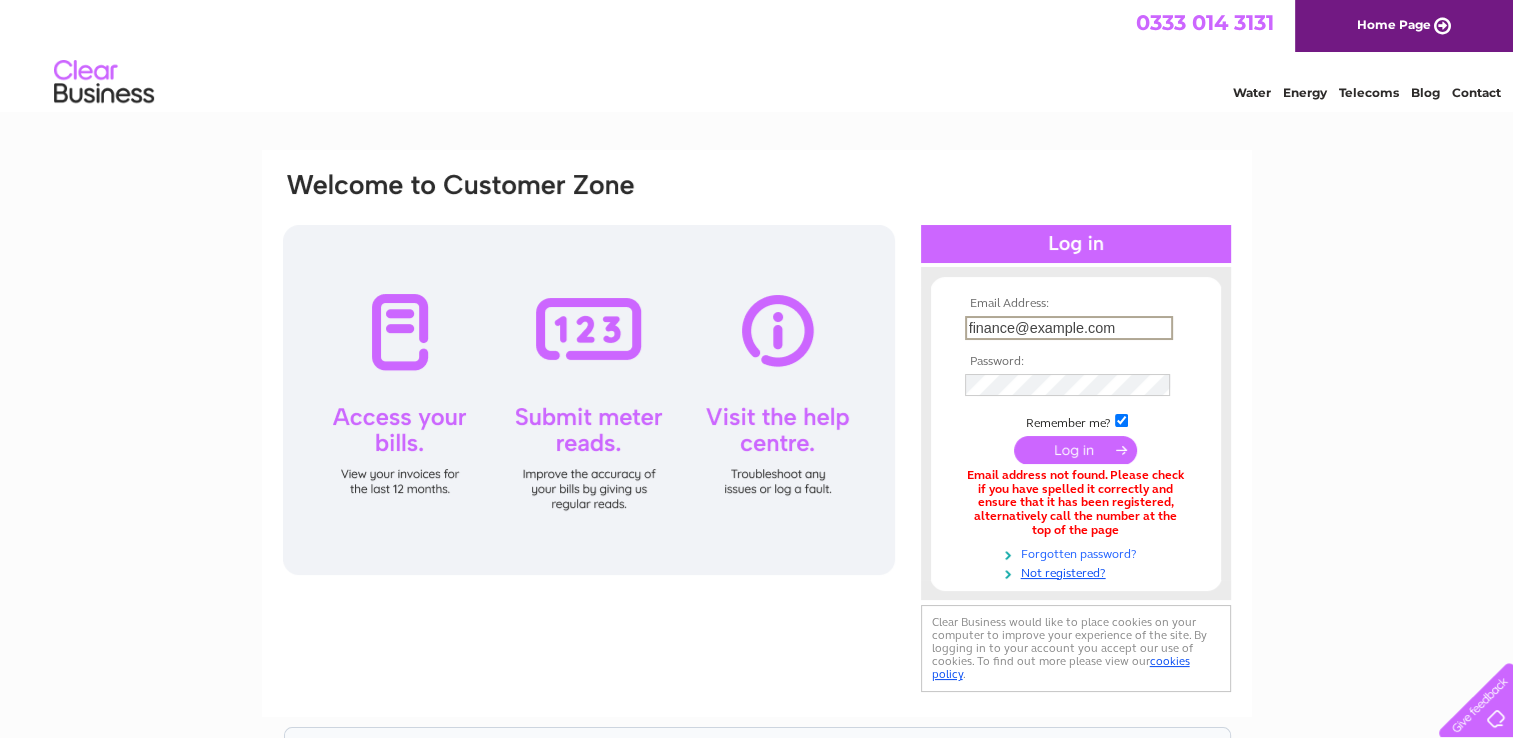 click on "Forgotten password?" at bounding box center [1078, 552] 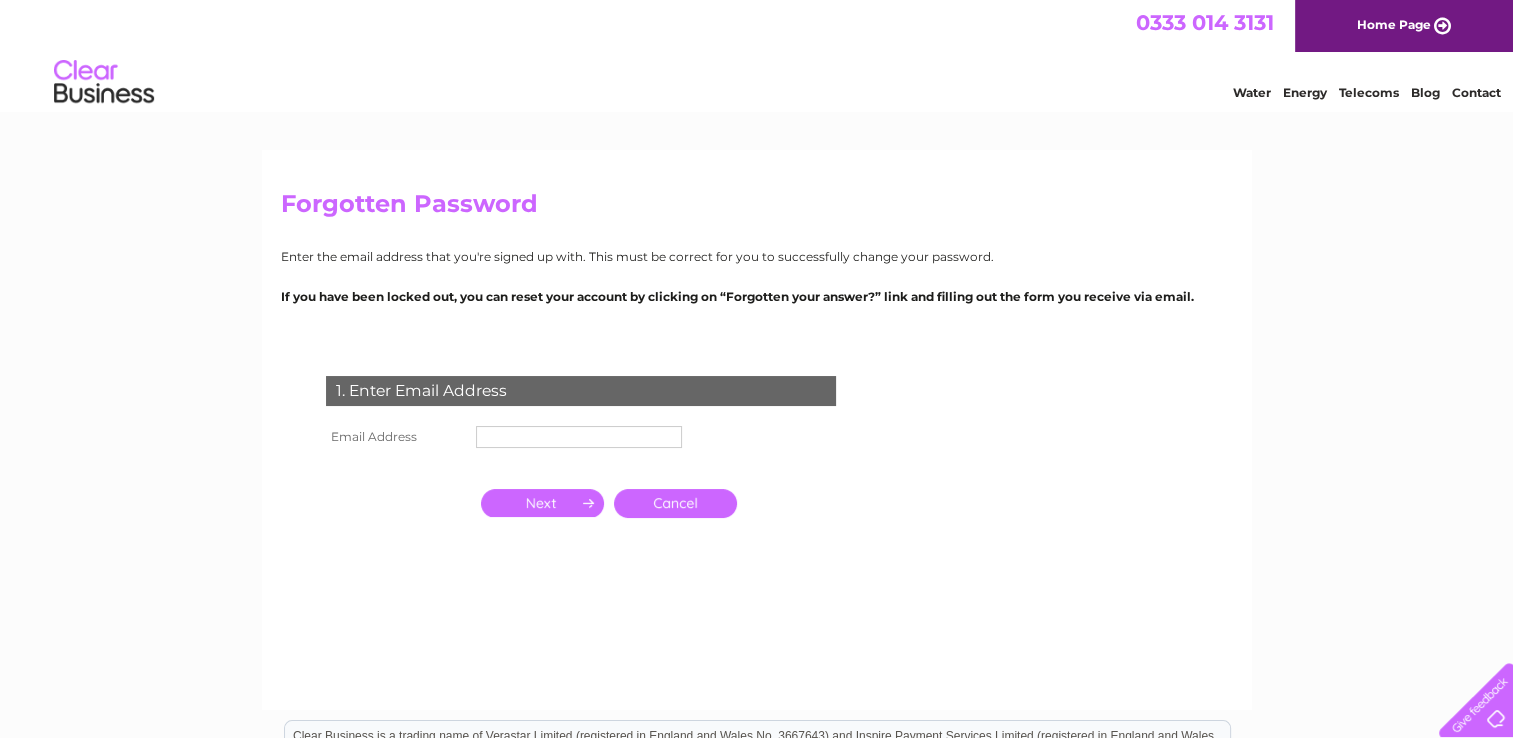 scroll, scrollTop: 0, scrollLeft: 0, axis: both 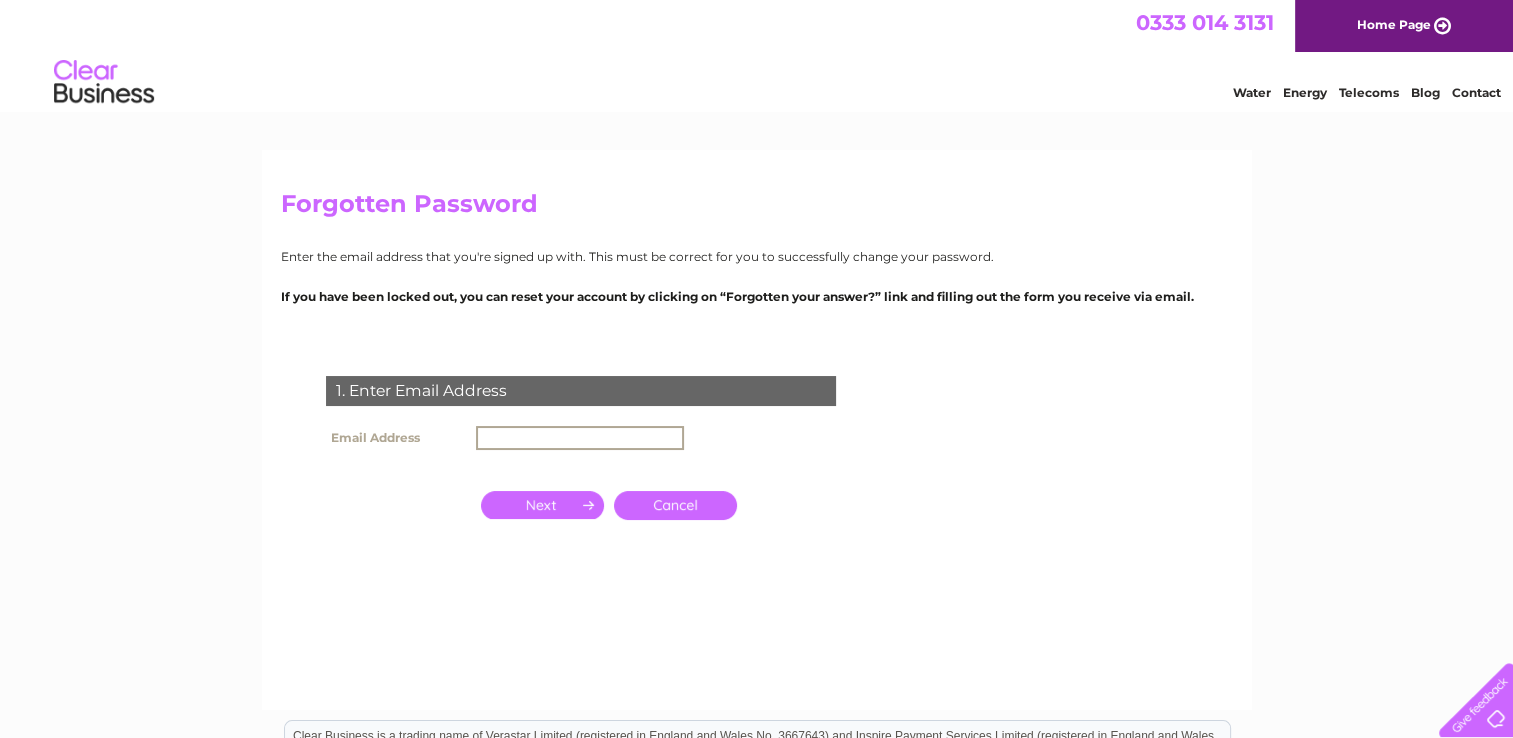 type on "finance@example.com" 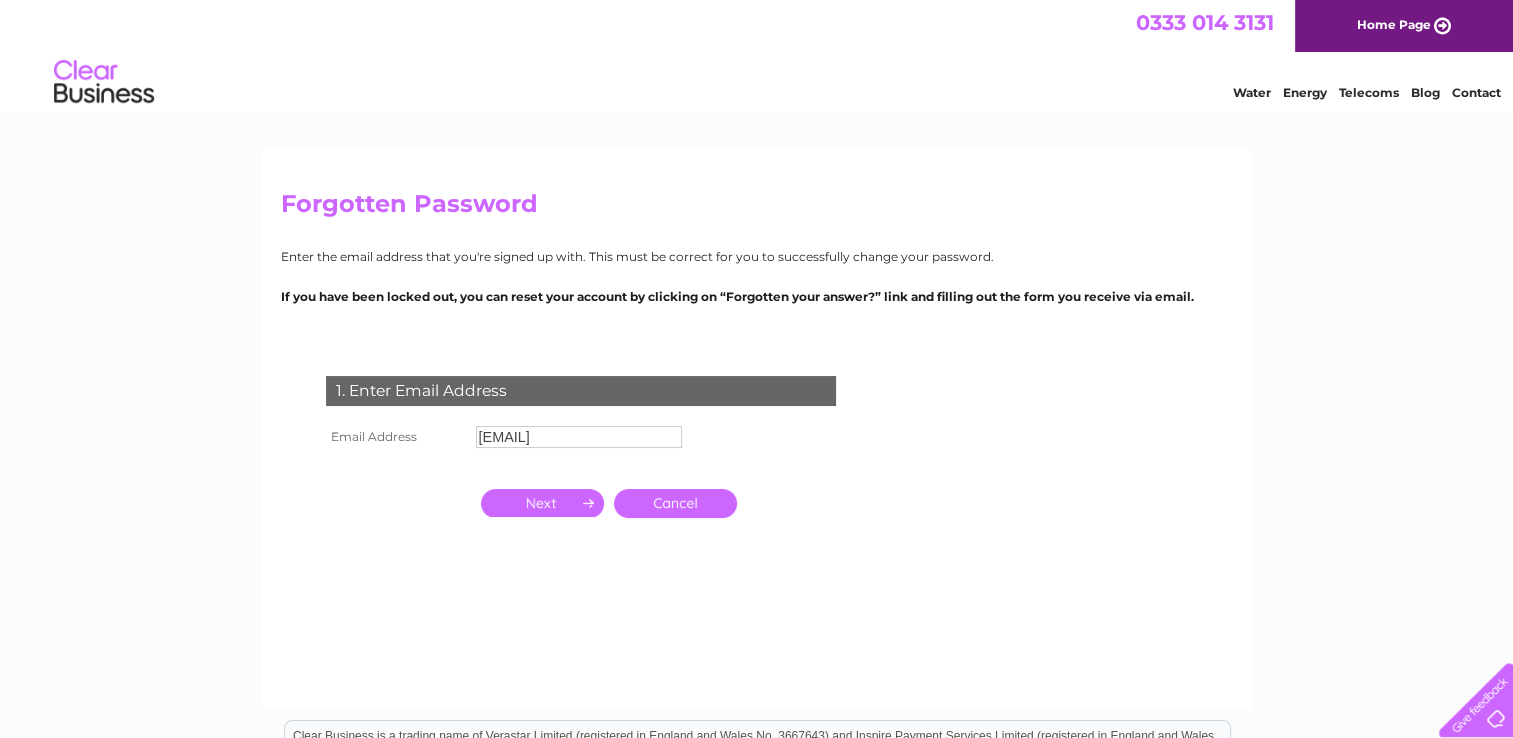 click at bounding box center (542, 503) 